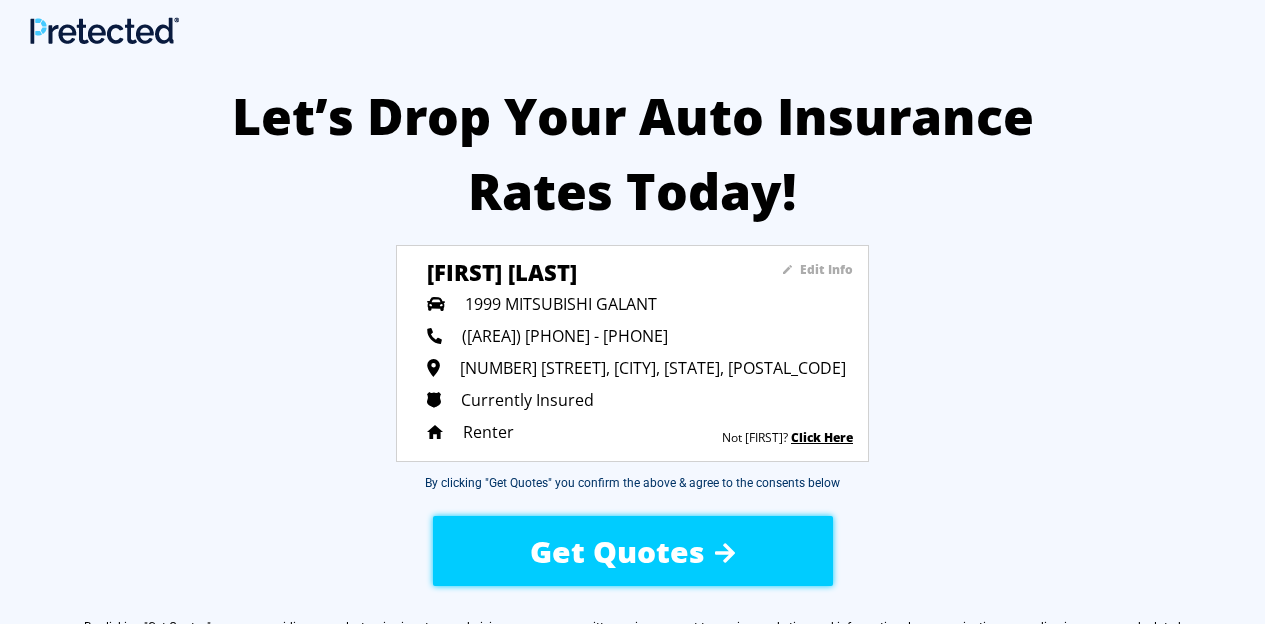 scroll, scrollTop: 0, scrollLeft: 0, axis: both 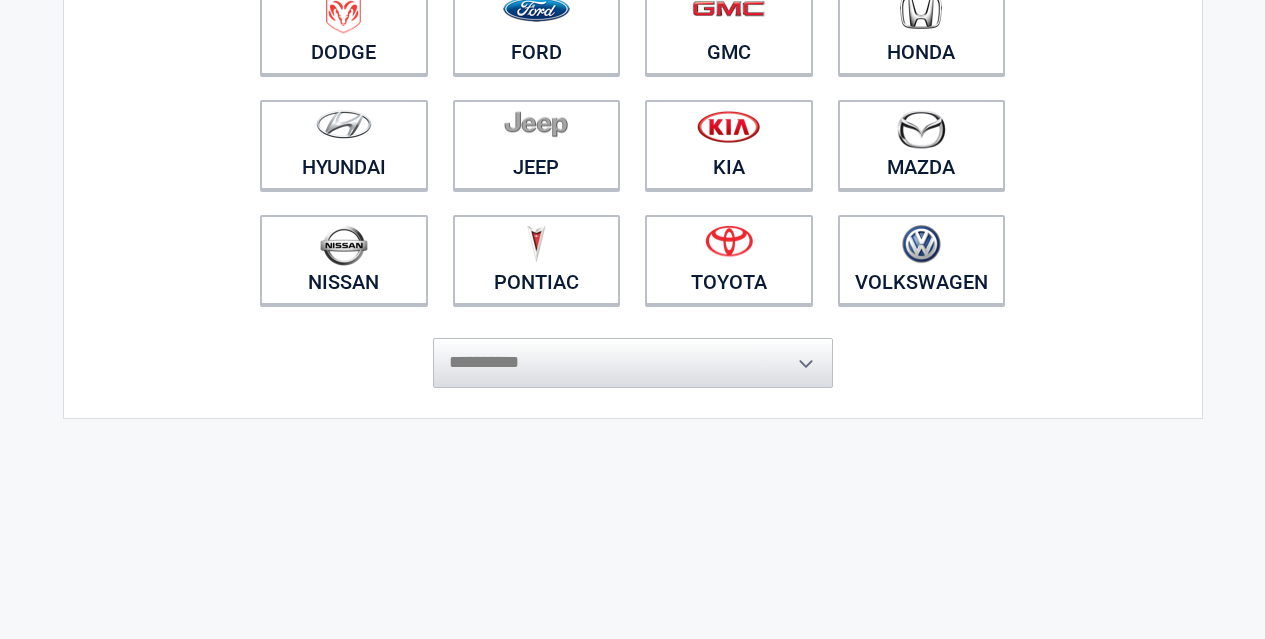 click on "**********" at bounding box center (633, 353) 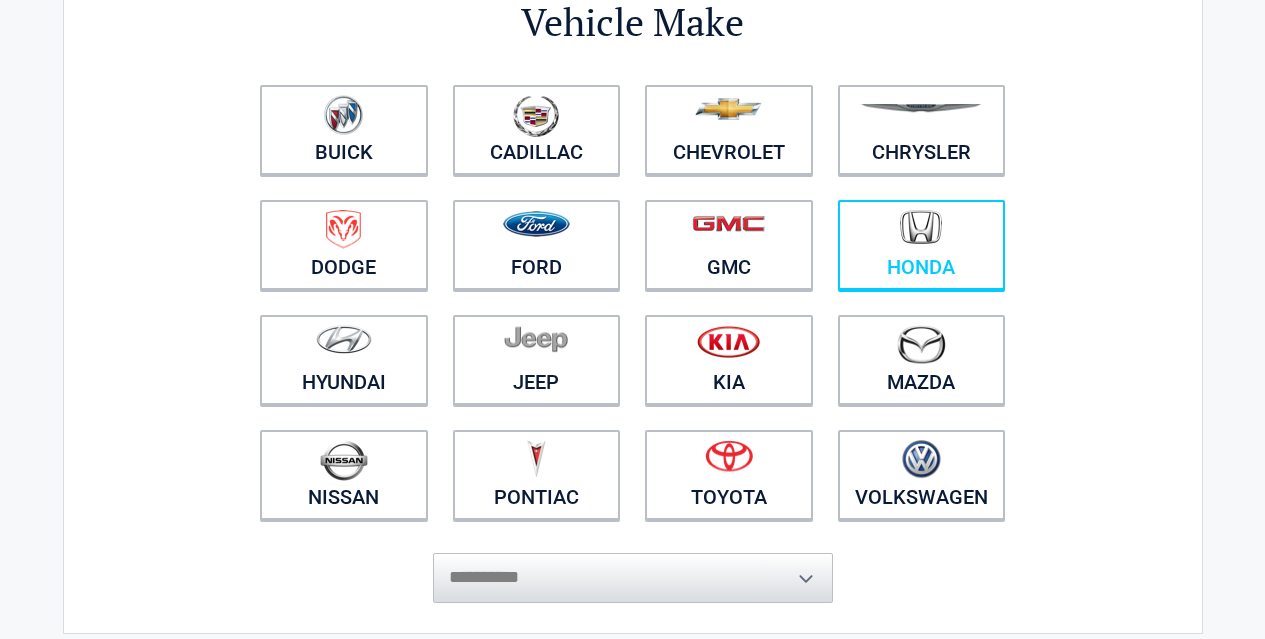 scroll, scrollTop: 200, scrollLeft: 0, axis: vertical 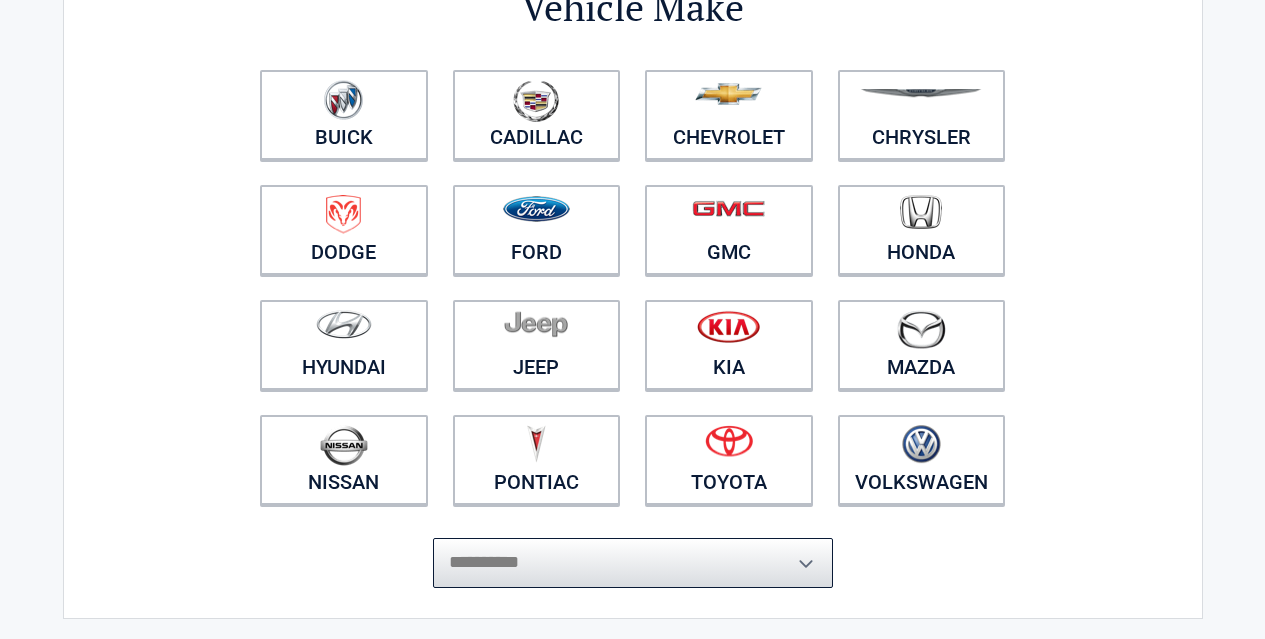 click on "**********" at bounding box center (633, 563) 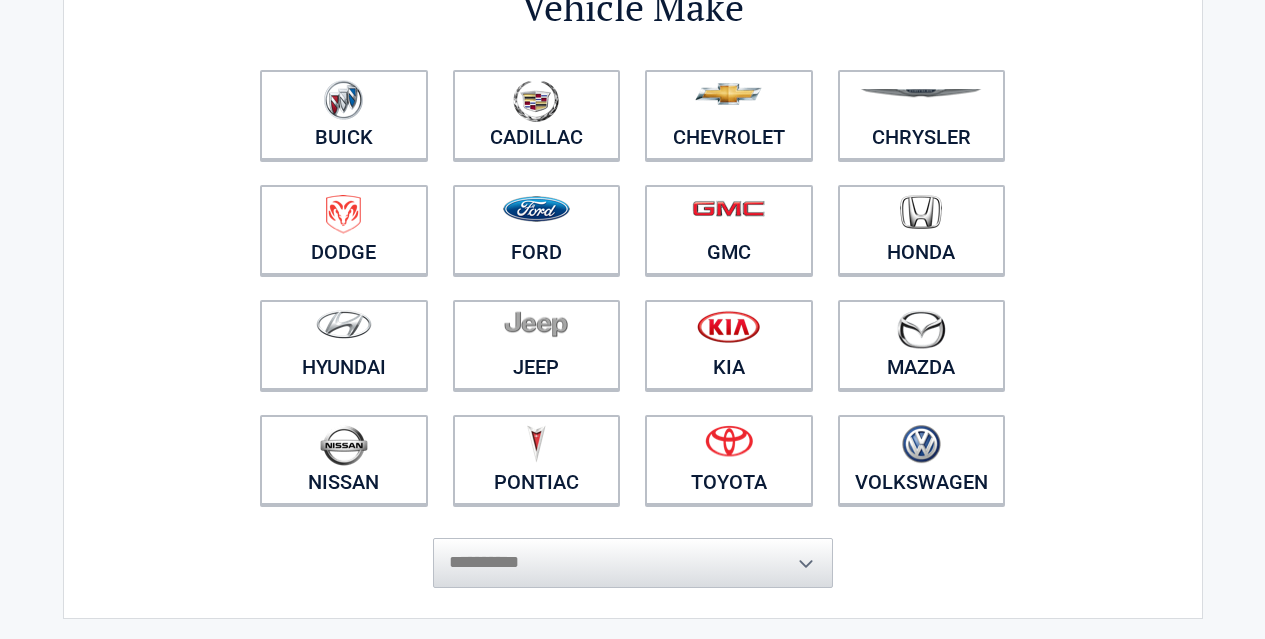 click on "**********" at bounding box center [633, 553] 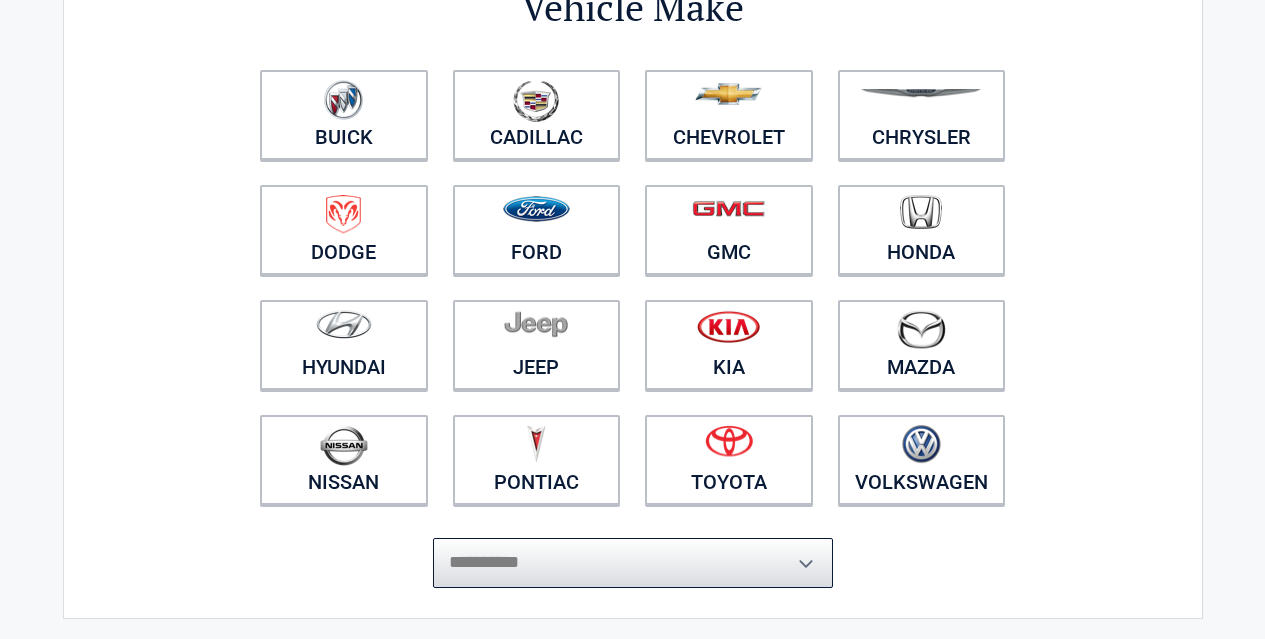 click on "**********" at bounding box center (633, 563) 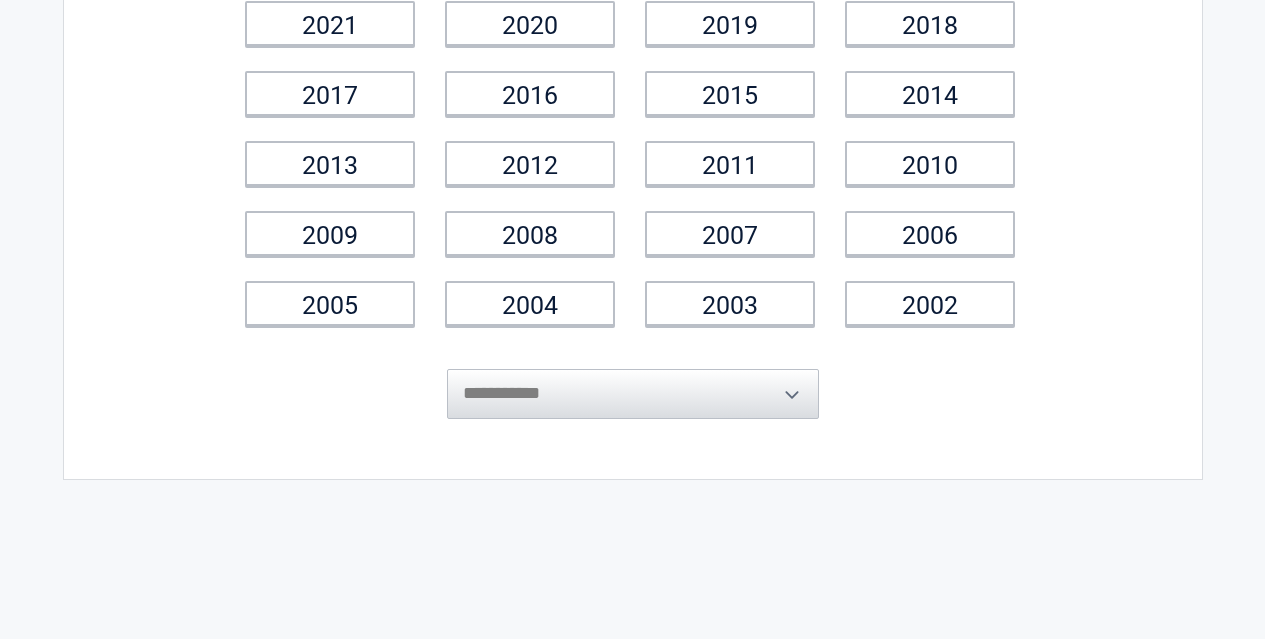 scroll, scrollTop: 300, scrollLeft: 0, axis: vertical 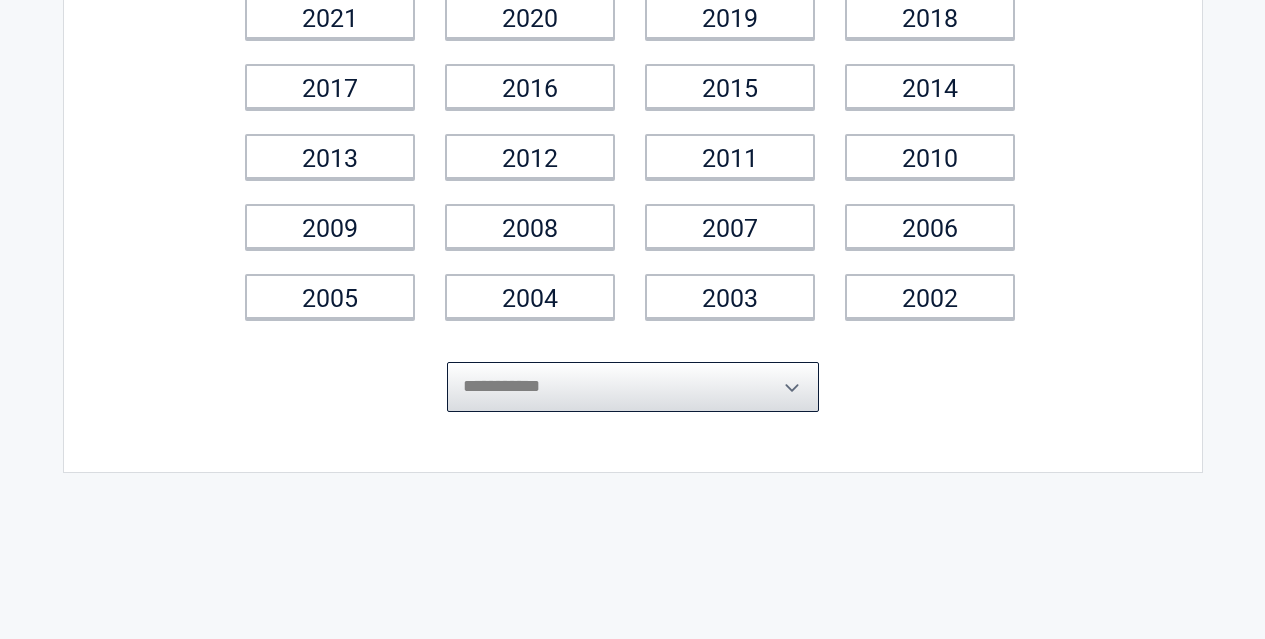 click on "**********" at bounding box center (633, 387) 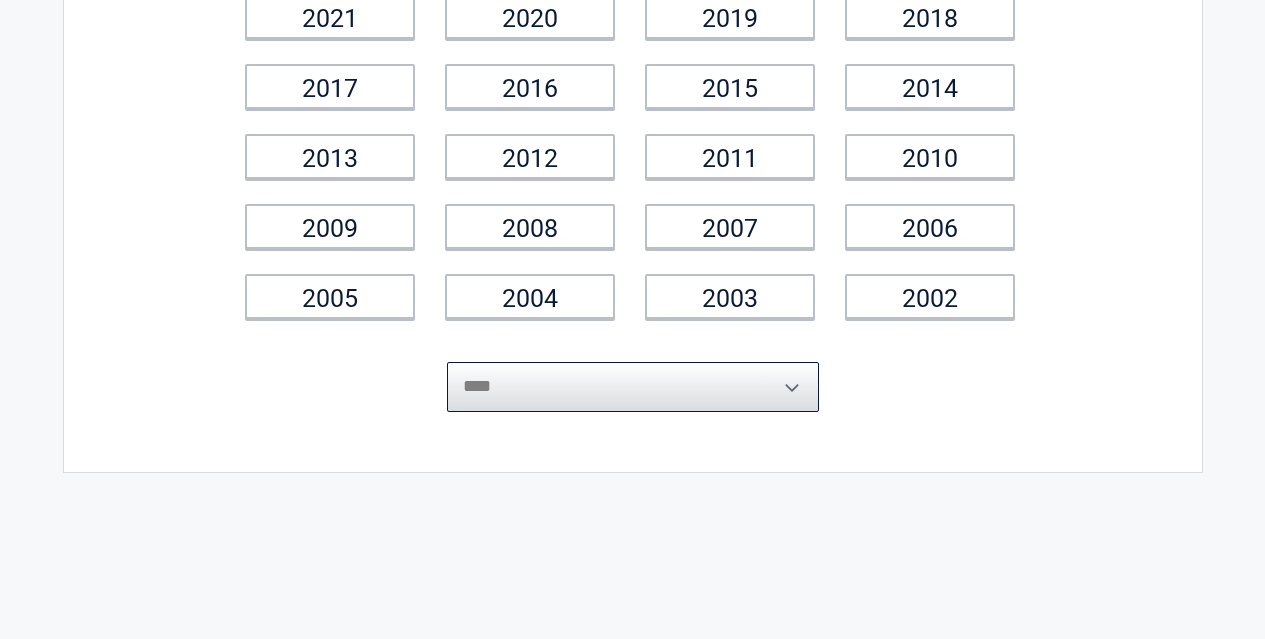 click on "**********" at bounding box center [633, 387] 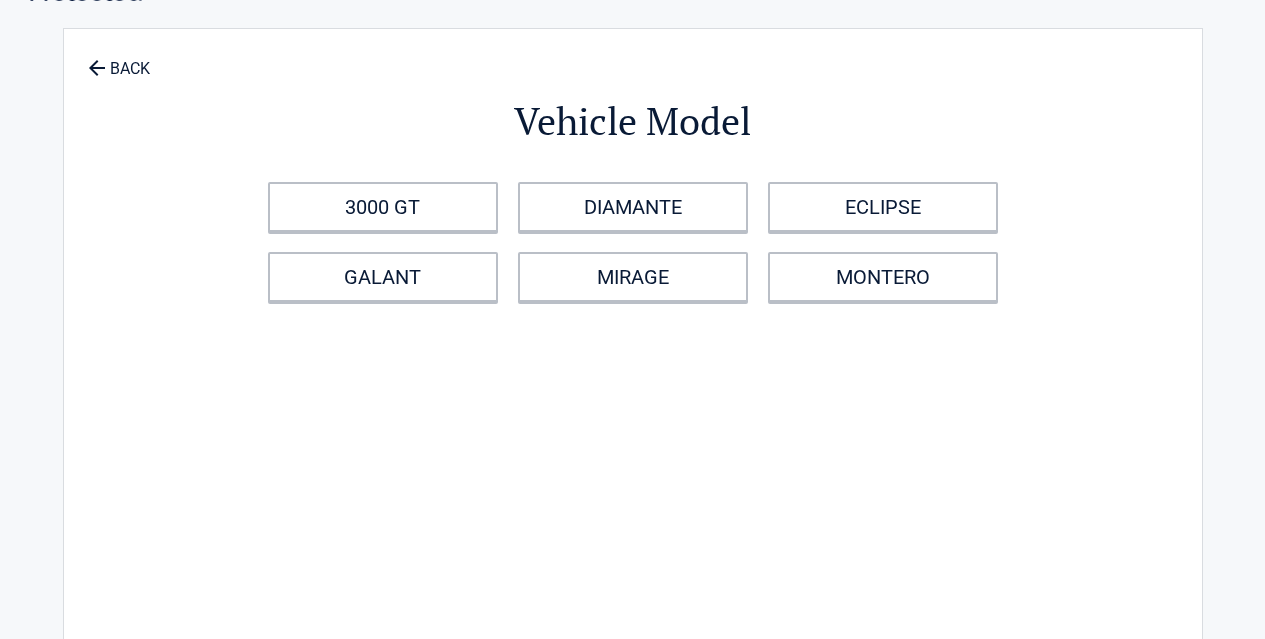 scroll, scrollTop: 0, scrollLeft: 0, axis: both 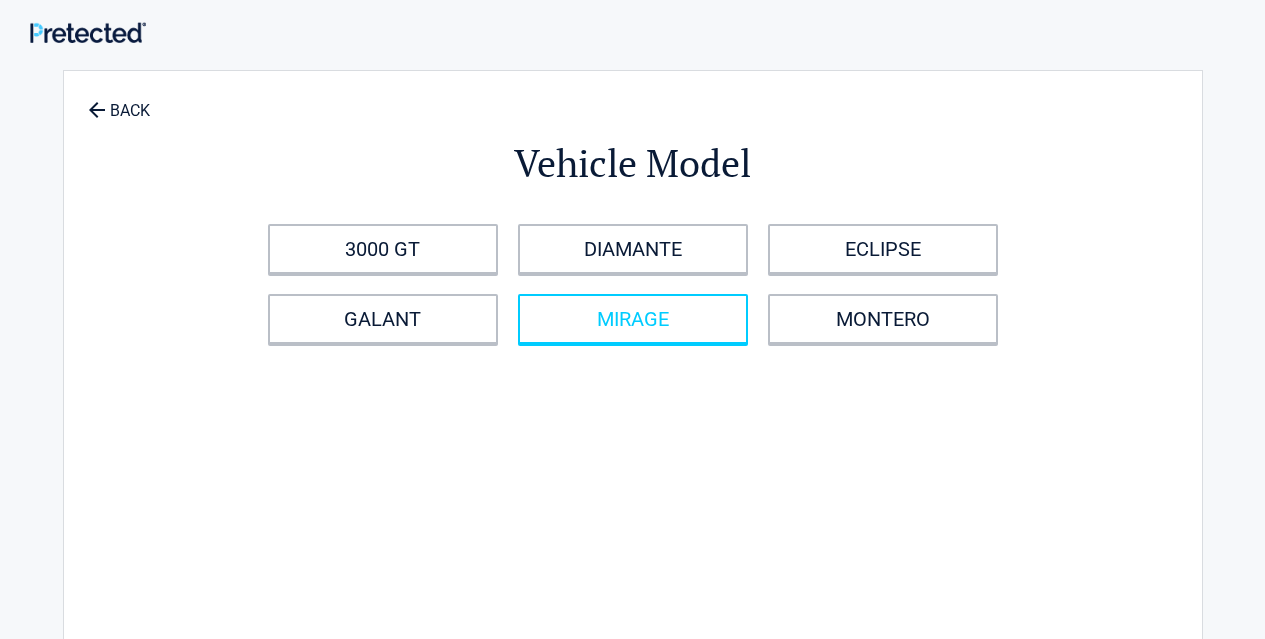 click on "MIRAGE" at bounding box center (633, 319) 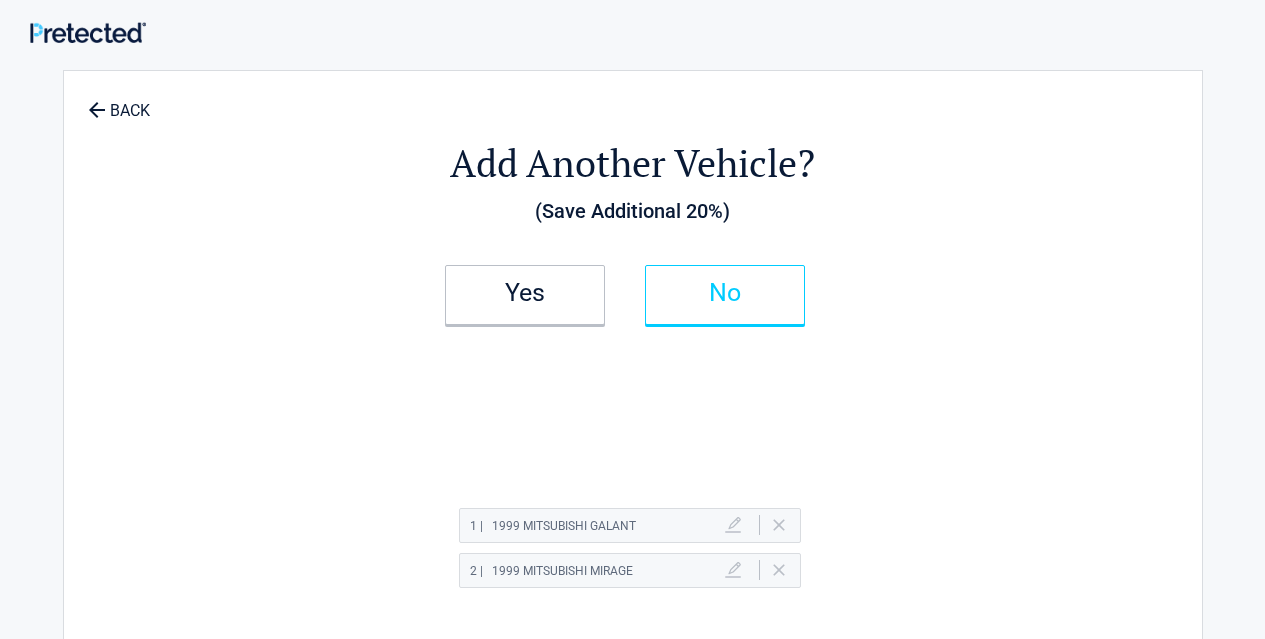 click on "No" at bounding box center (725, 293) 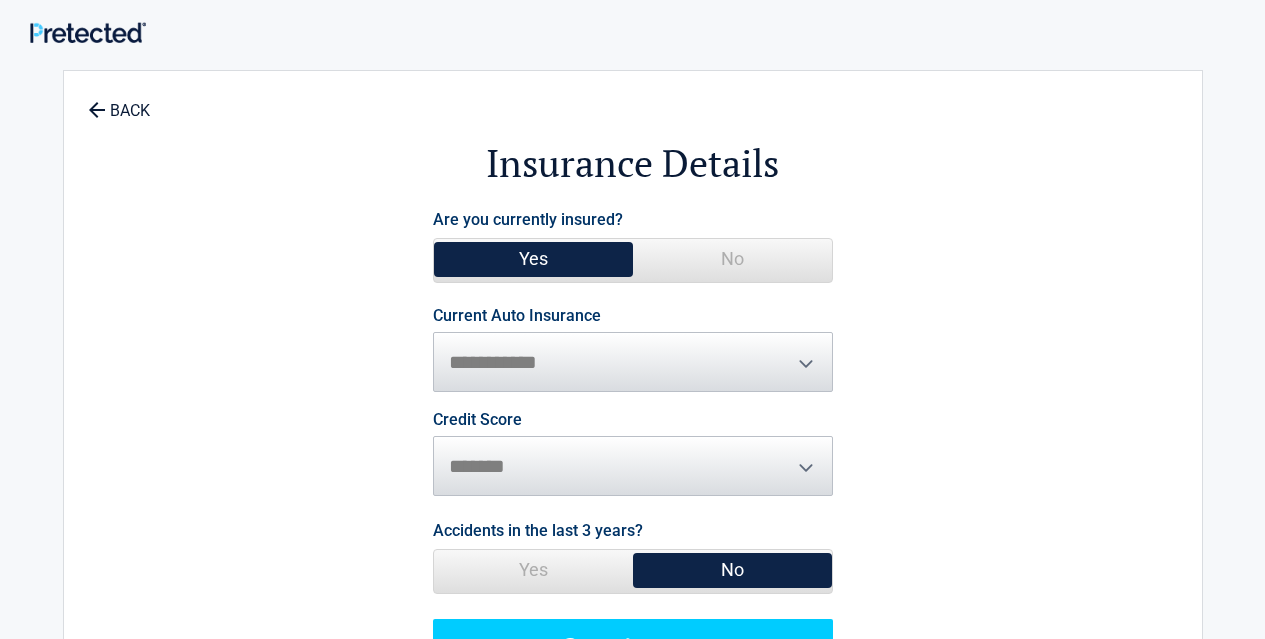 scroll, scrollTop: 100, scrollLeft: 0, axis: vertical 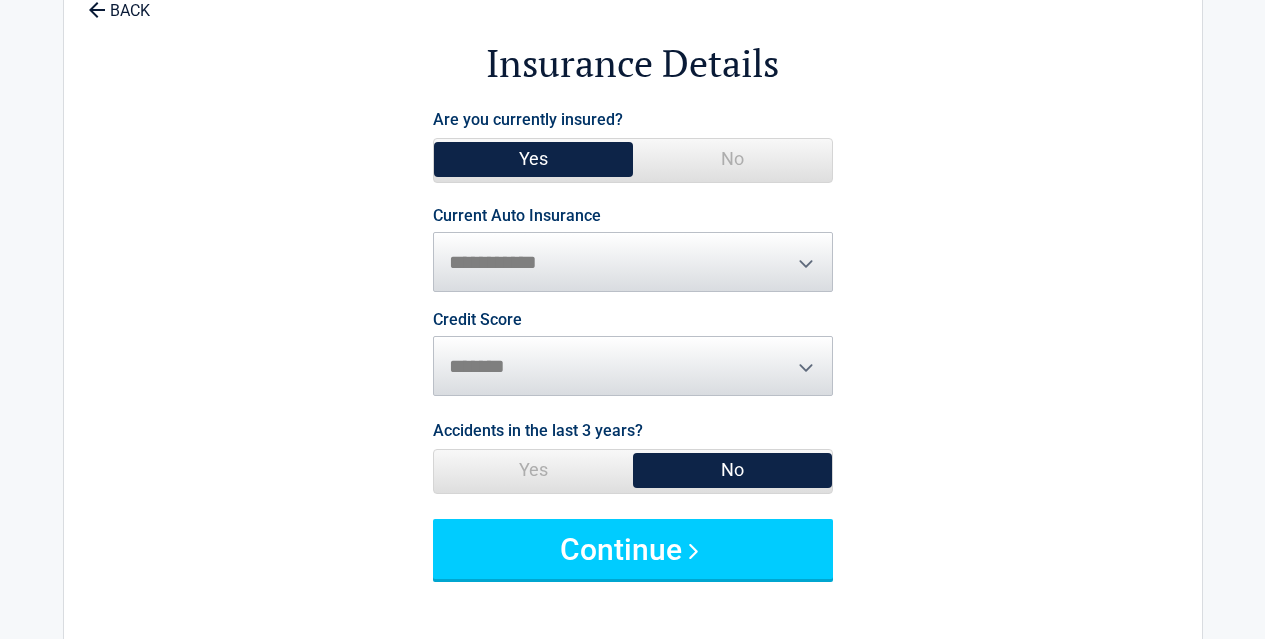 click on "Credit Score
*********
****
*******
****" at bounding box center [633, 354] 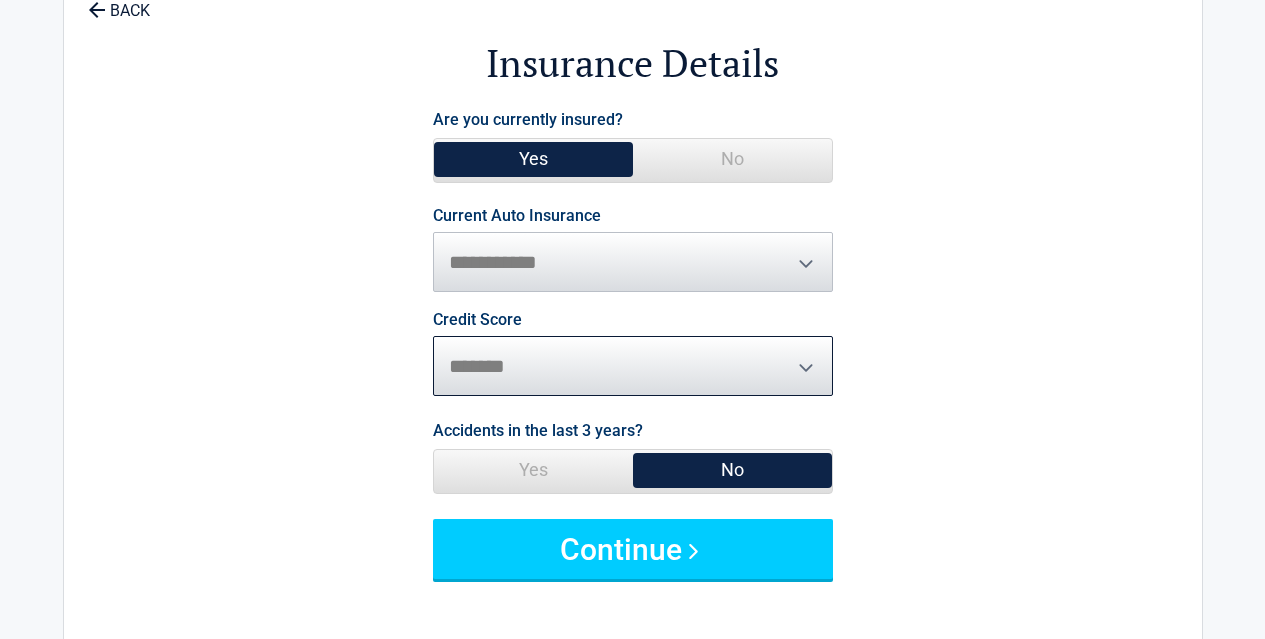 click on "*********
****
*******
****" at bounding box center (633, 366) 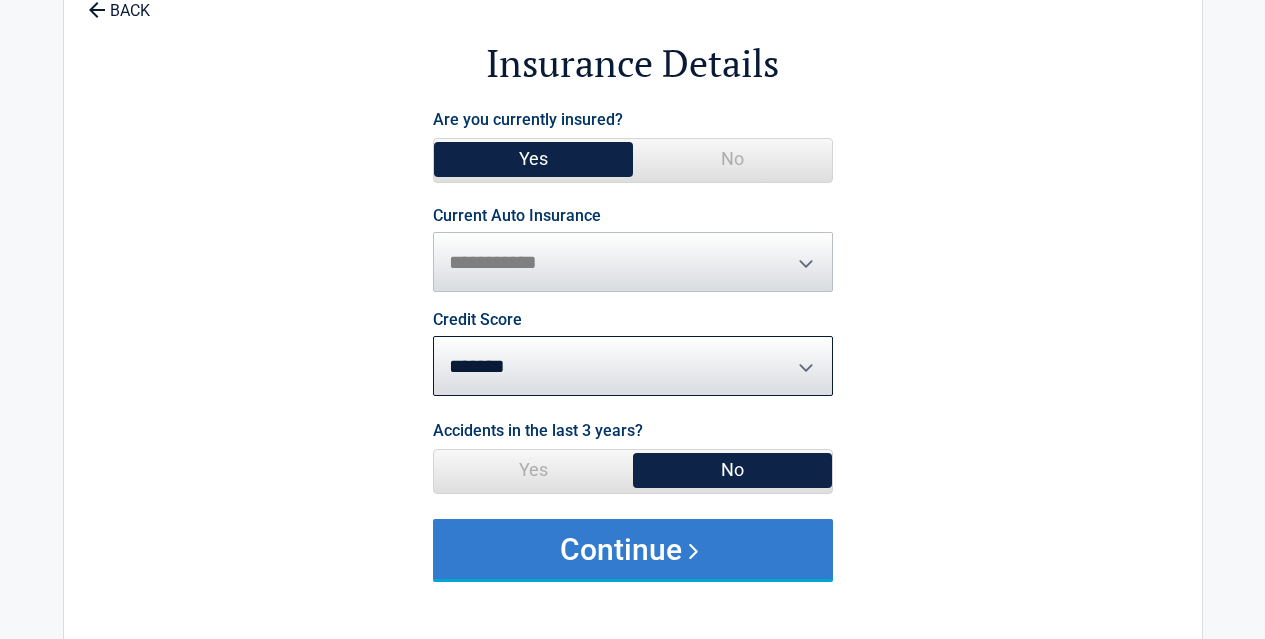click on "Continue" at bounding box center [633, 549] 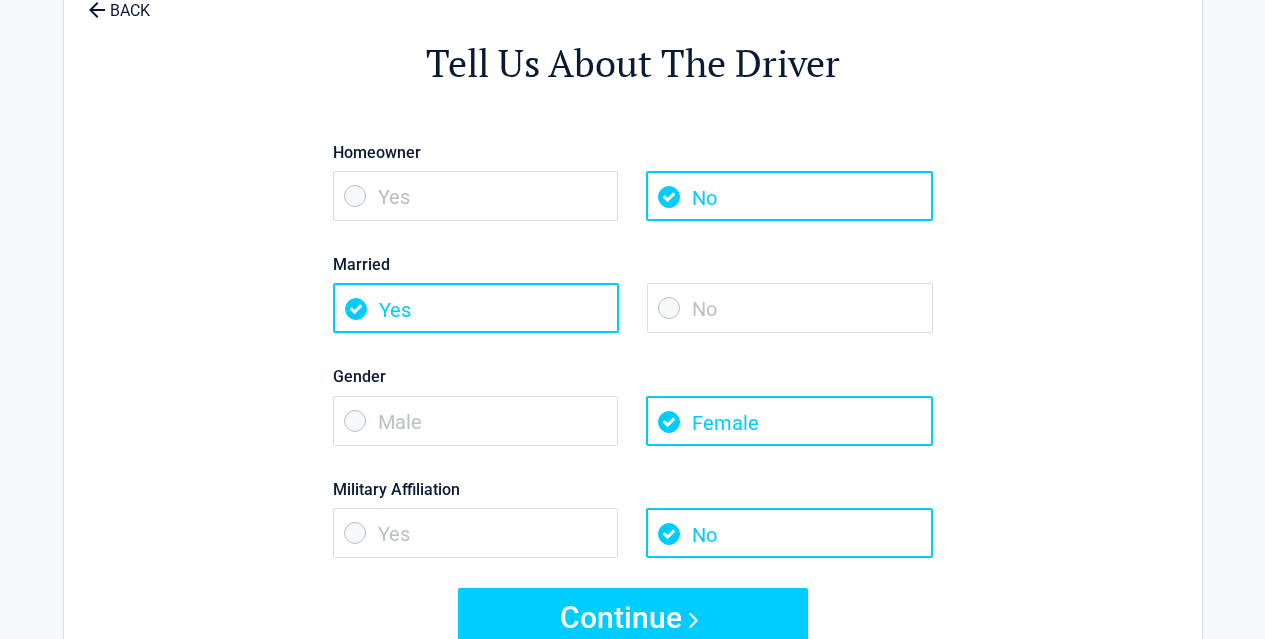 scroll, scrollTop: 0, scrollLeft: 0, axis: both 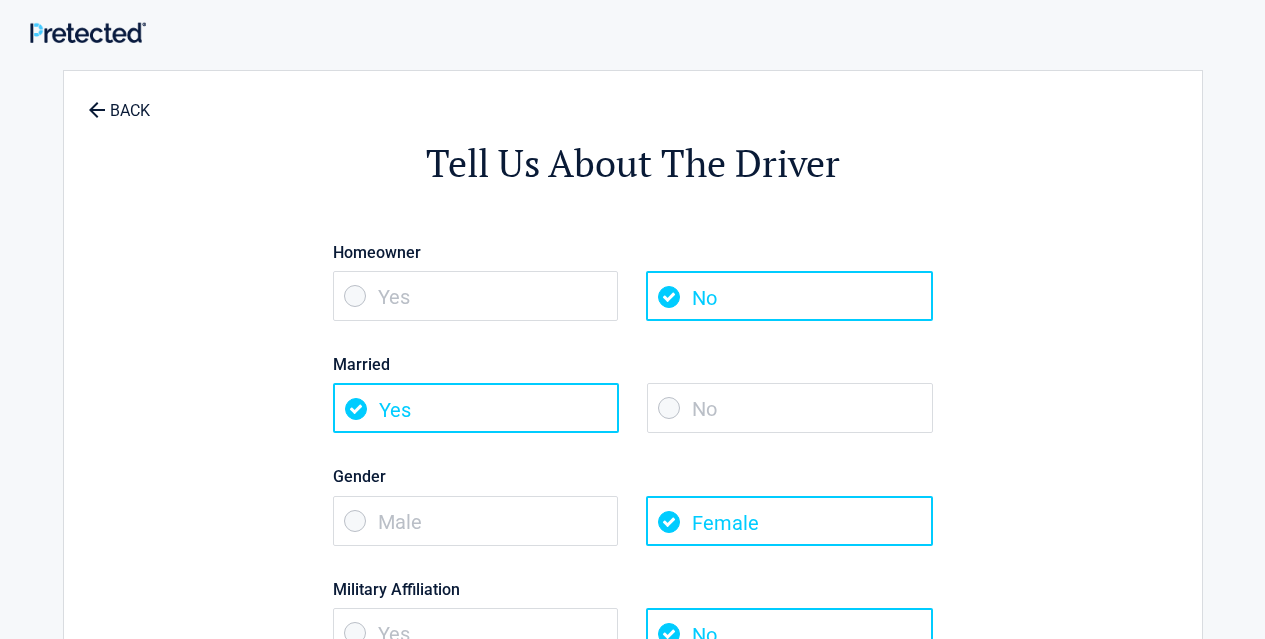 click on "No" at bounding box center (790, 408) 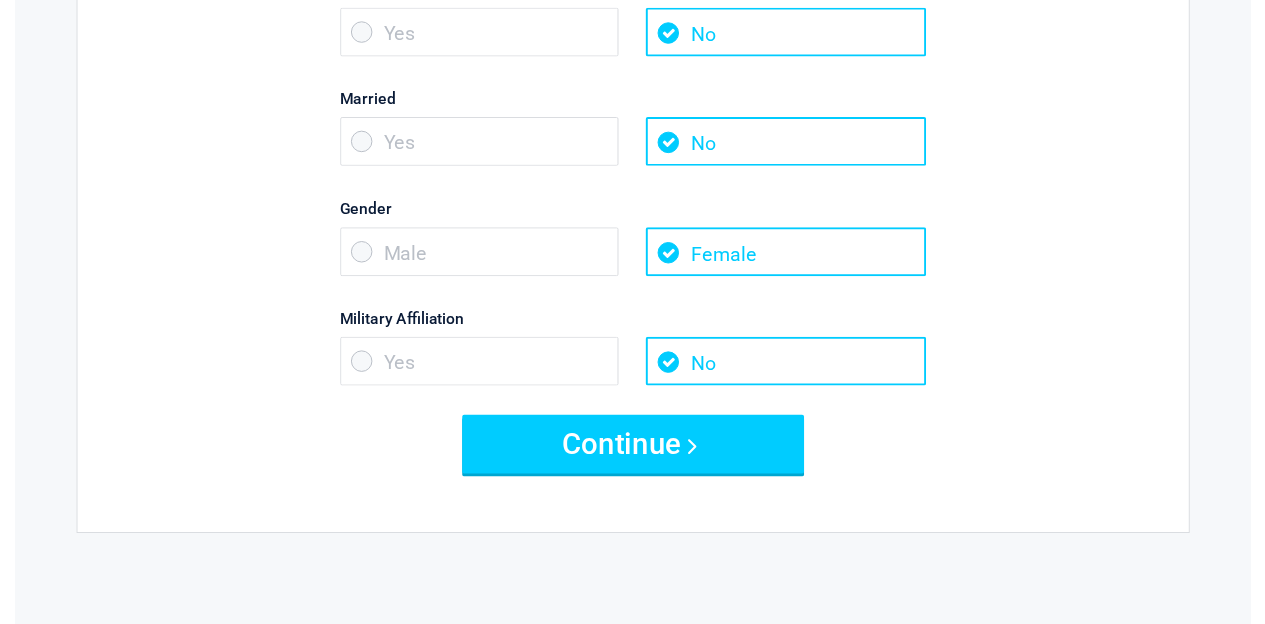 scroll, scrollTop: 299, scrollLeft: 0, axis: vertical 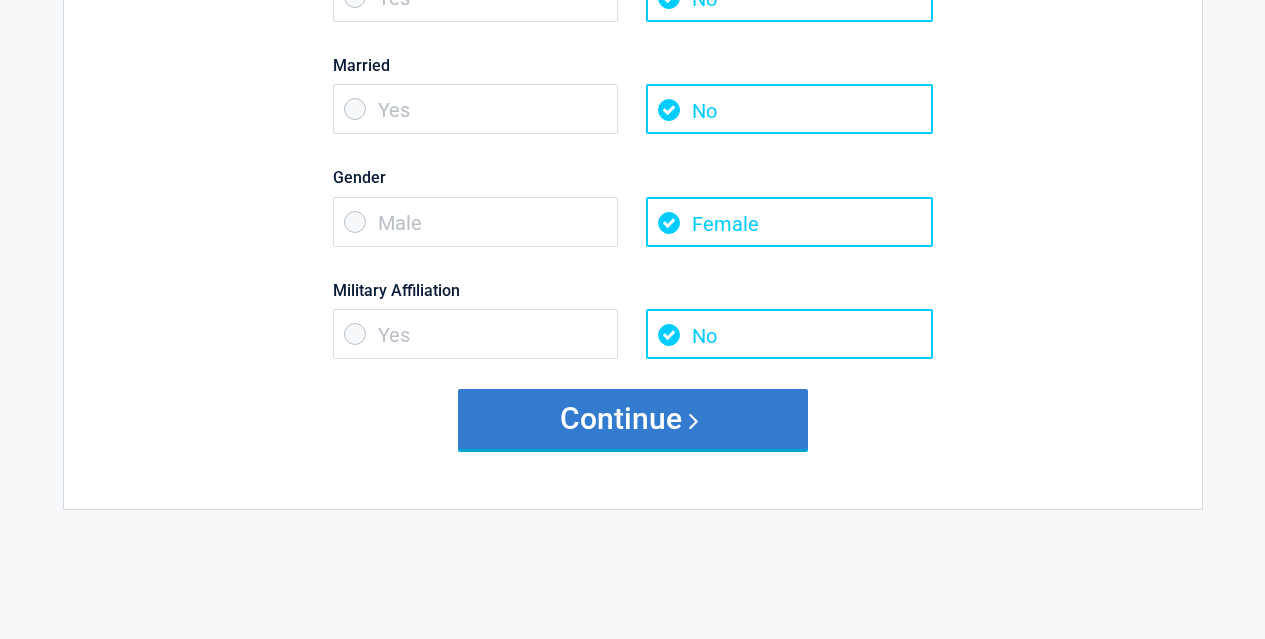 click on "Continue" at bounding box center (633, 419) 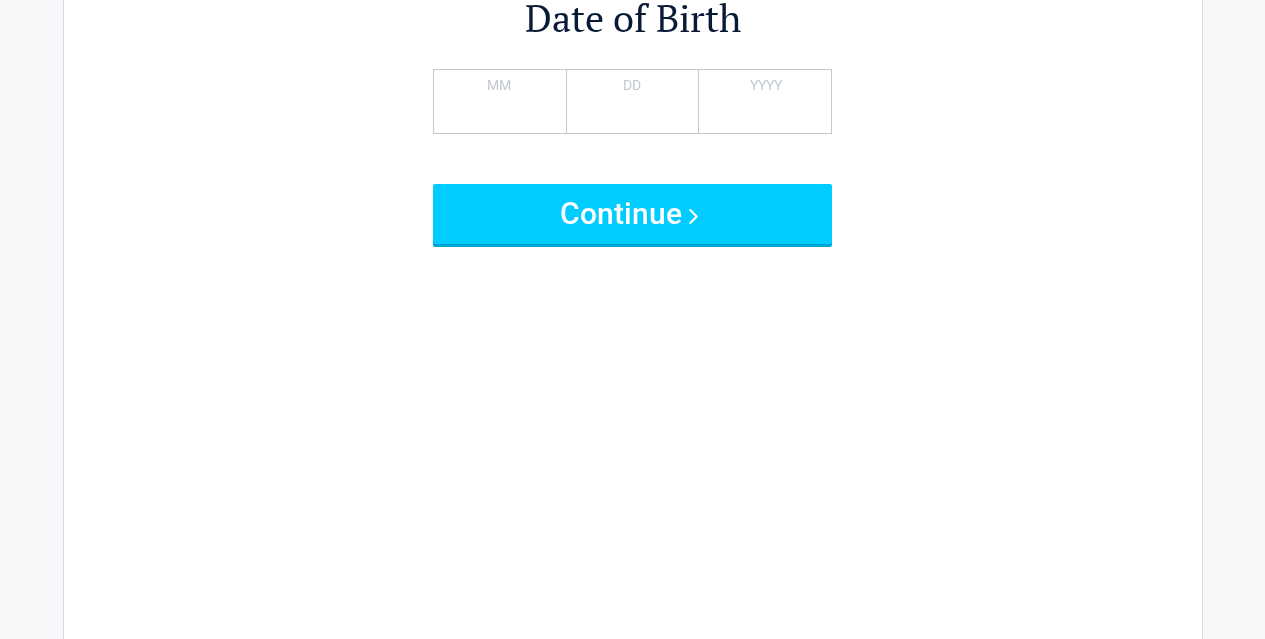 scroll, scrollTop: 0, scrollLeft: 0, axis: both 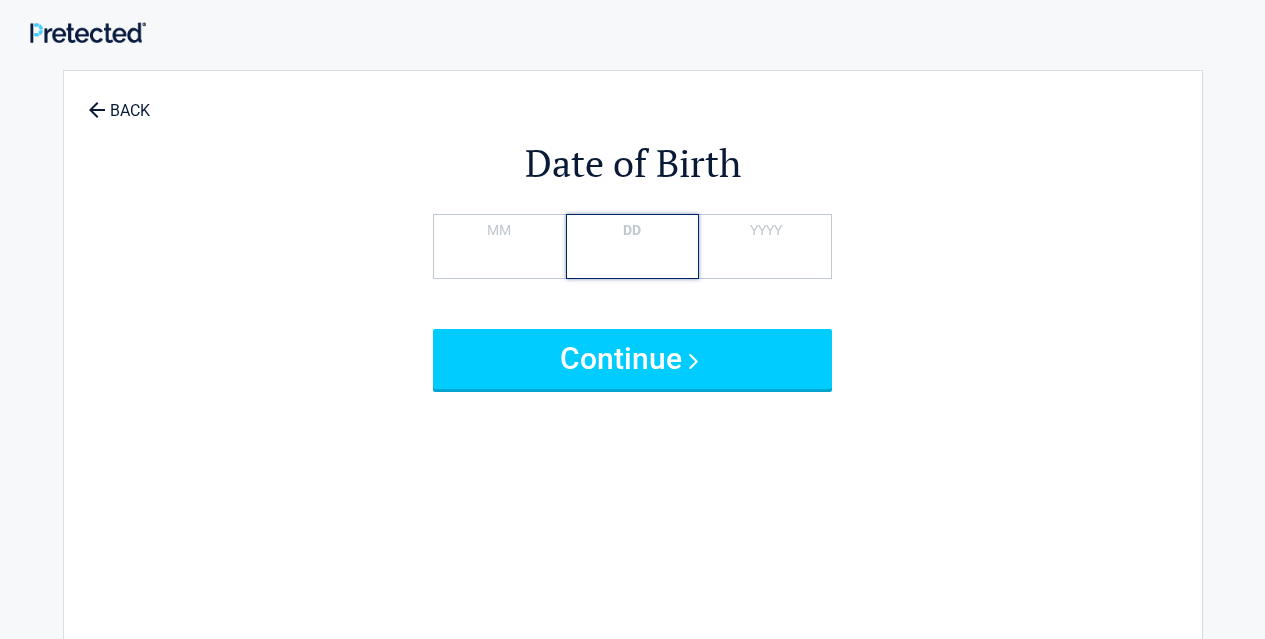click on "**" at bounding box center [632, 246] 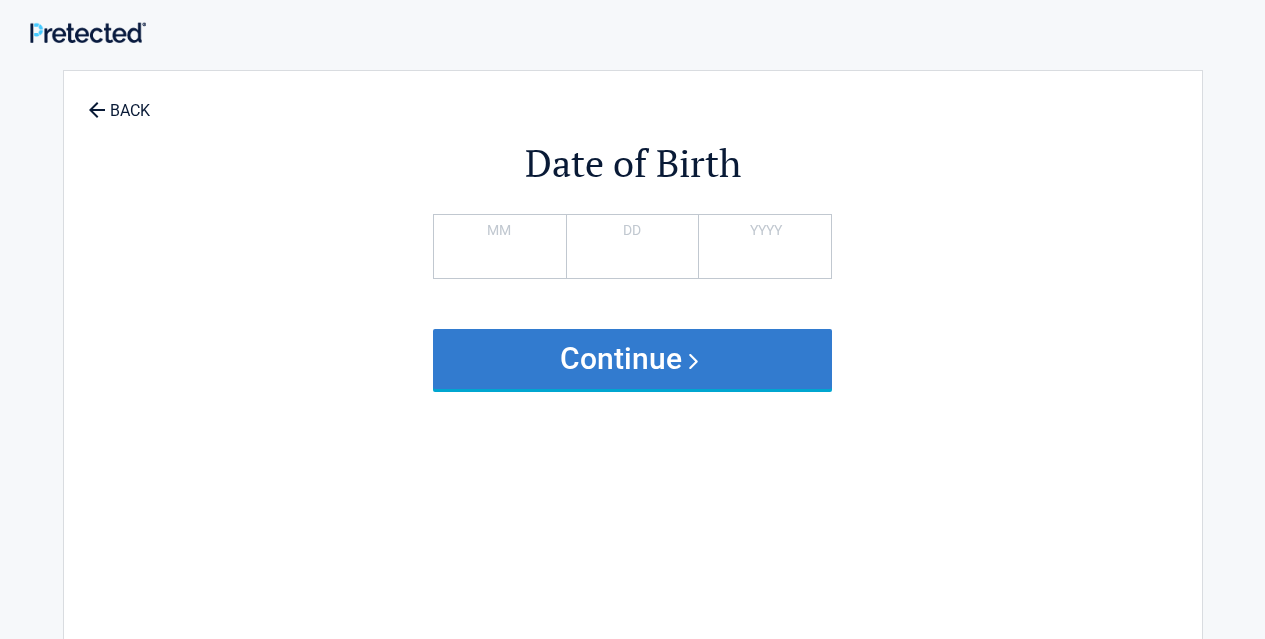 click on "Continue" at bounding box center [633, 359] 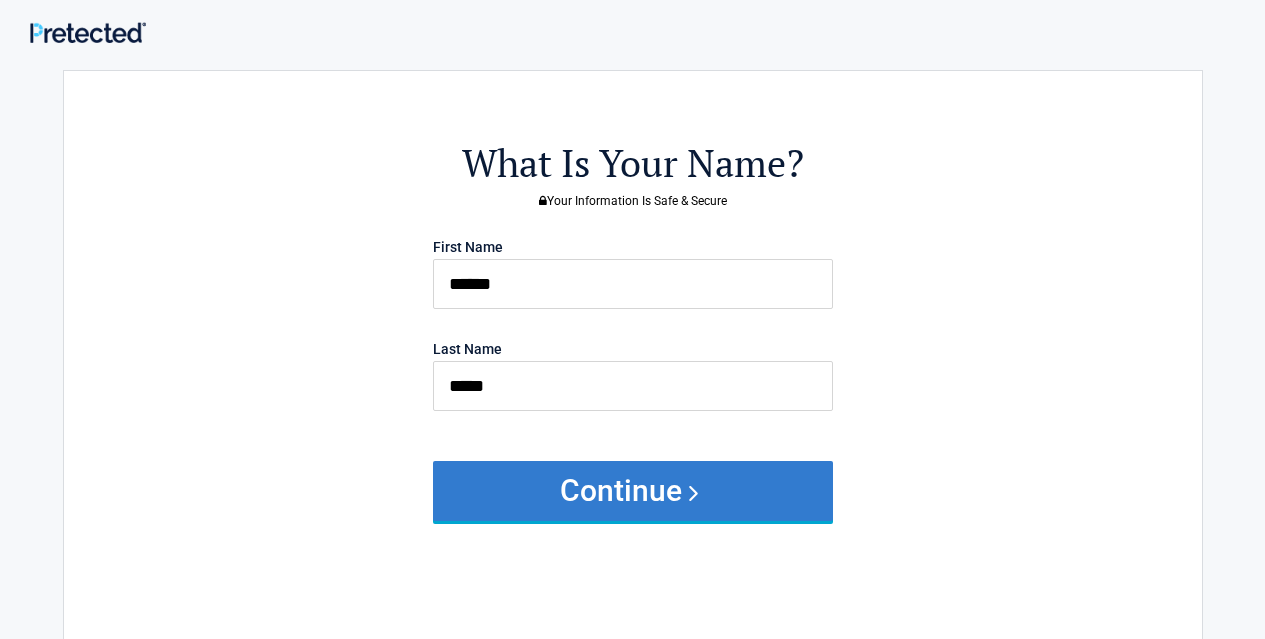 click on "Continue" at bounding box center [633, 491] 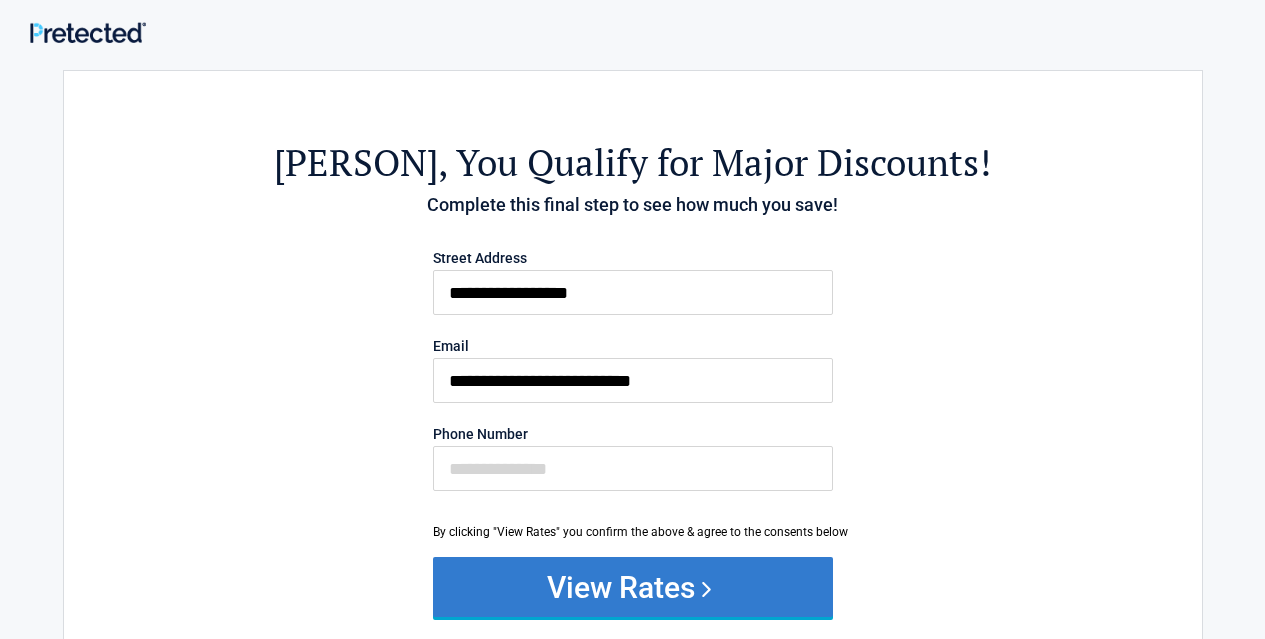 click on "View Rates" at bounding box center [633, 587] 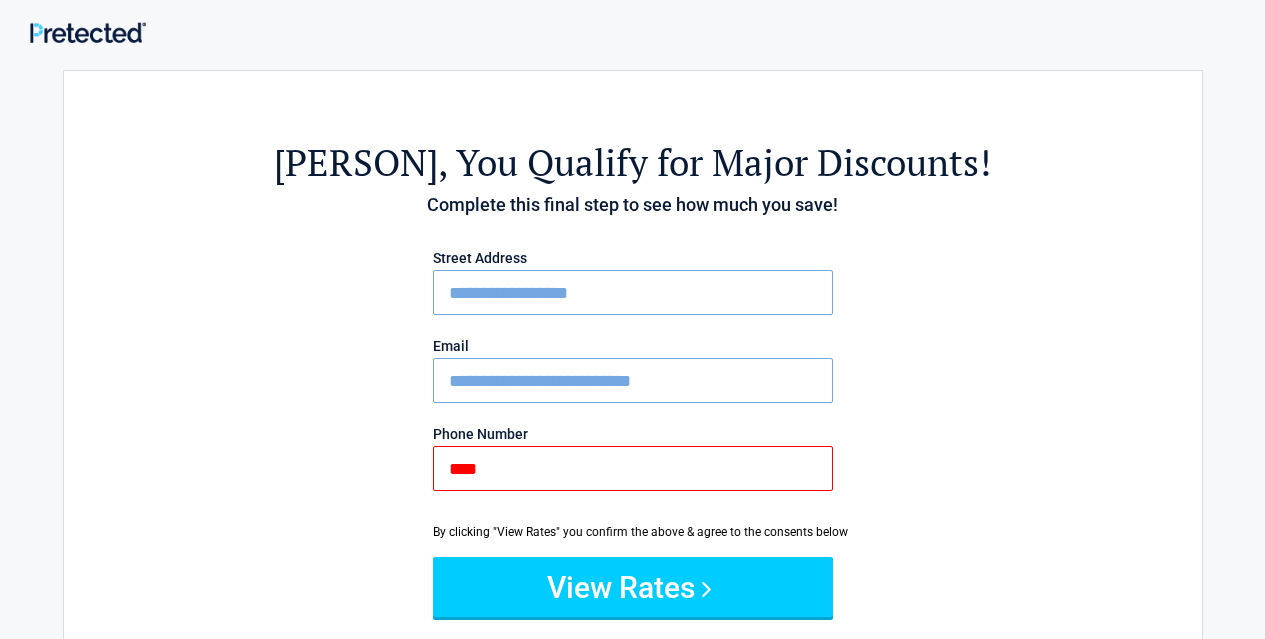 type on "**********" 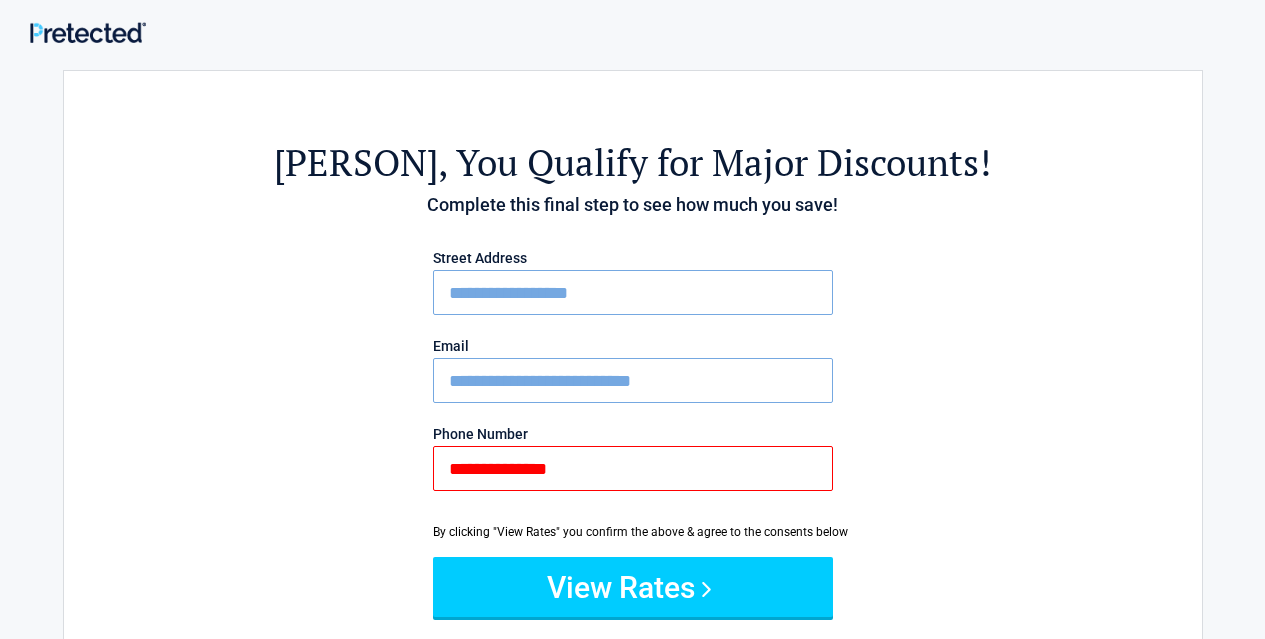 type on "**********" 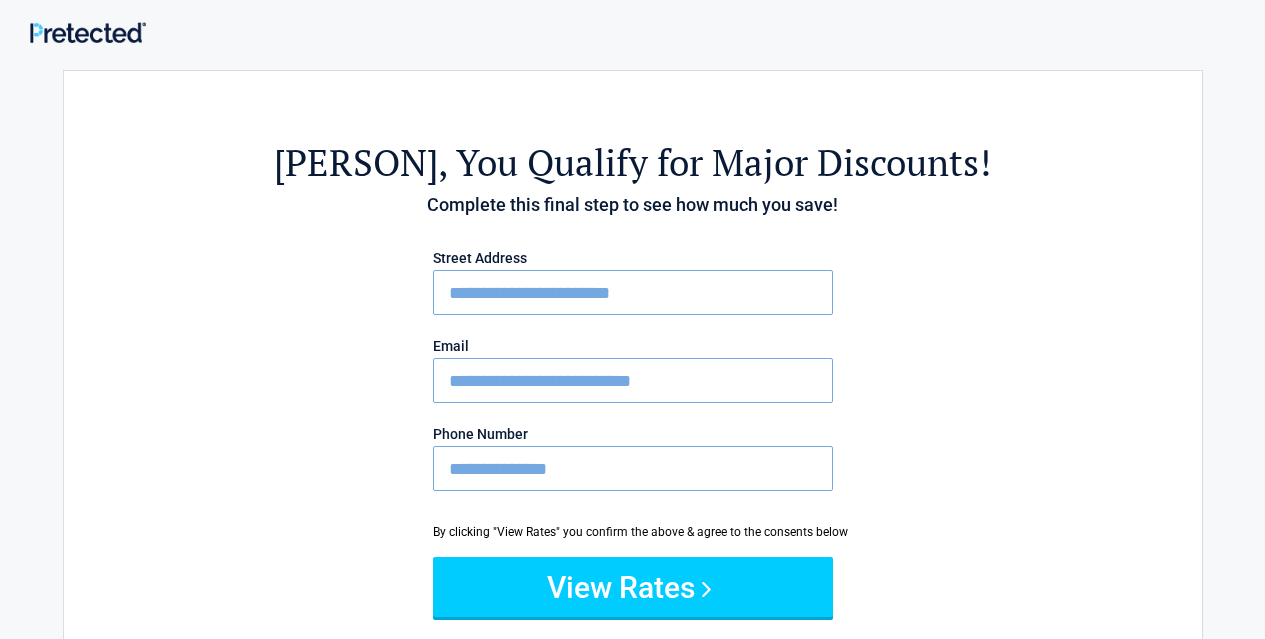 type on "**********" 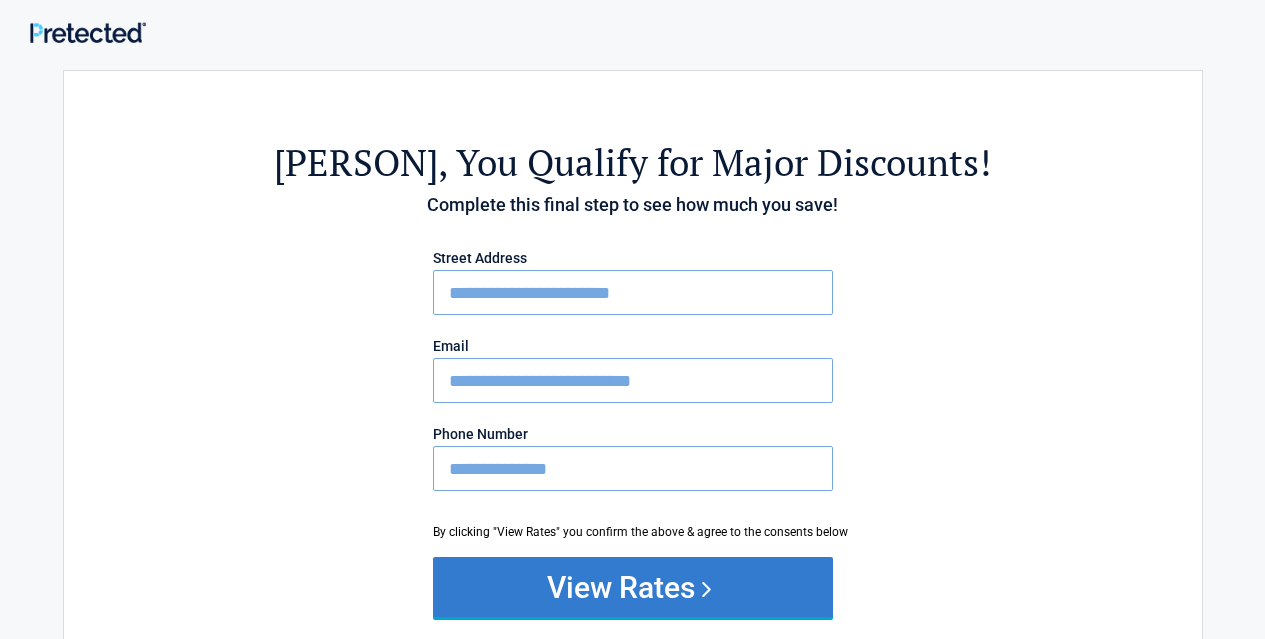 click on "View Rates" at bounding box center [633, 587] 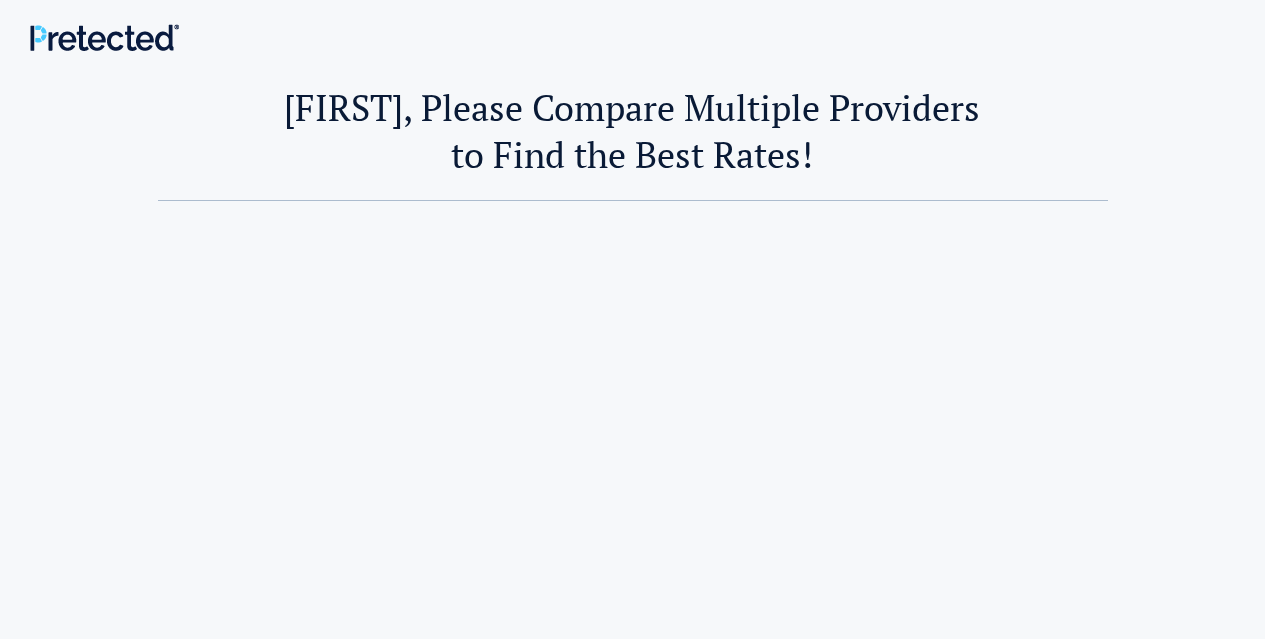 scroll, scrollTop: 0, scrollLeft: 0, axis: both 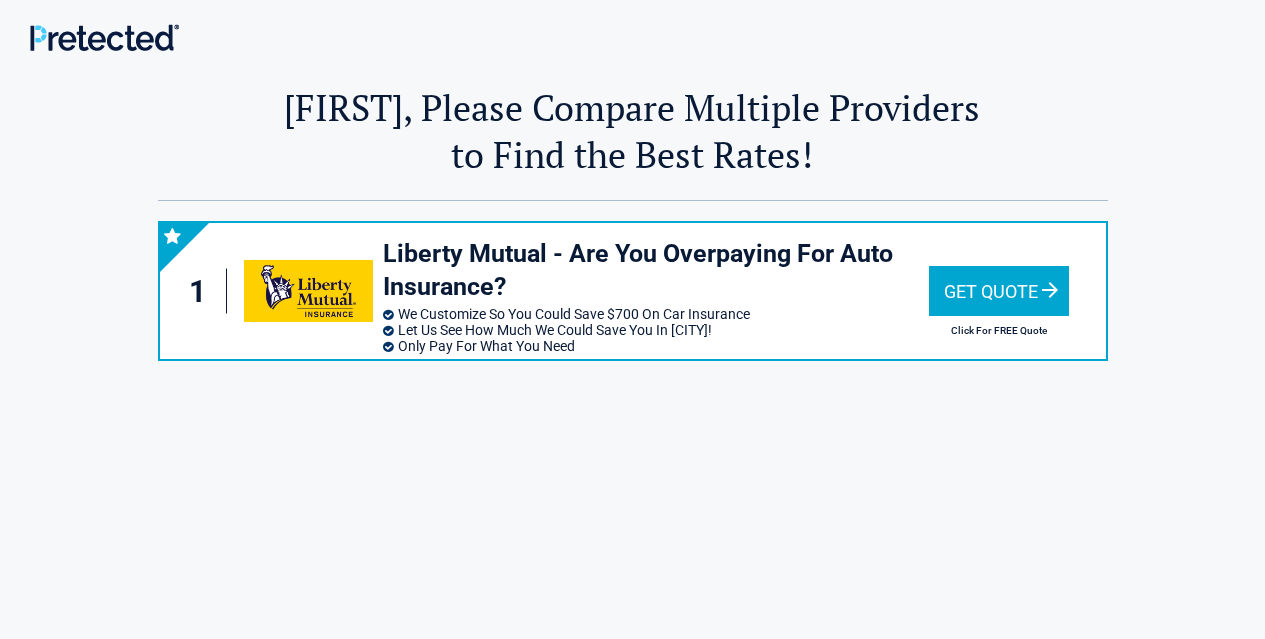 click on "Get Quote" at bounding box center (999, 291) 